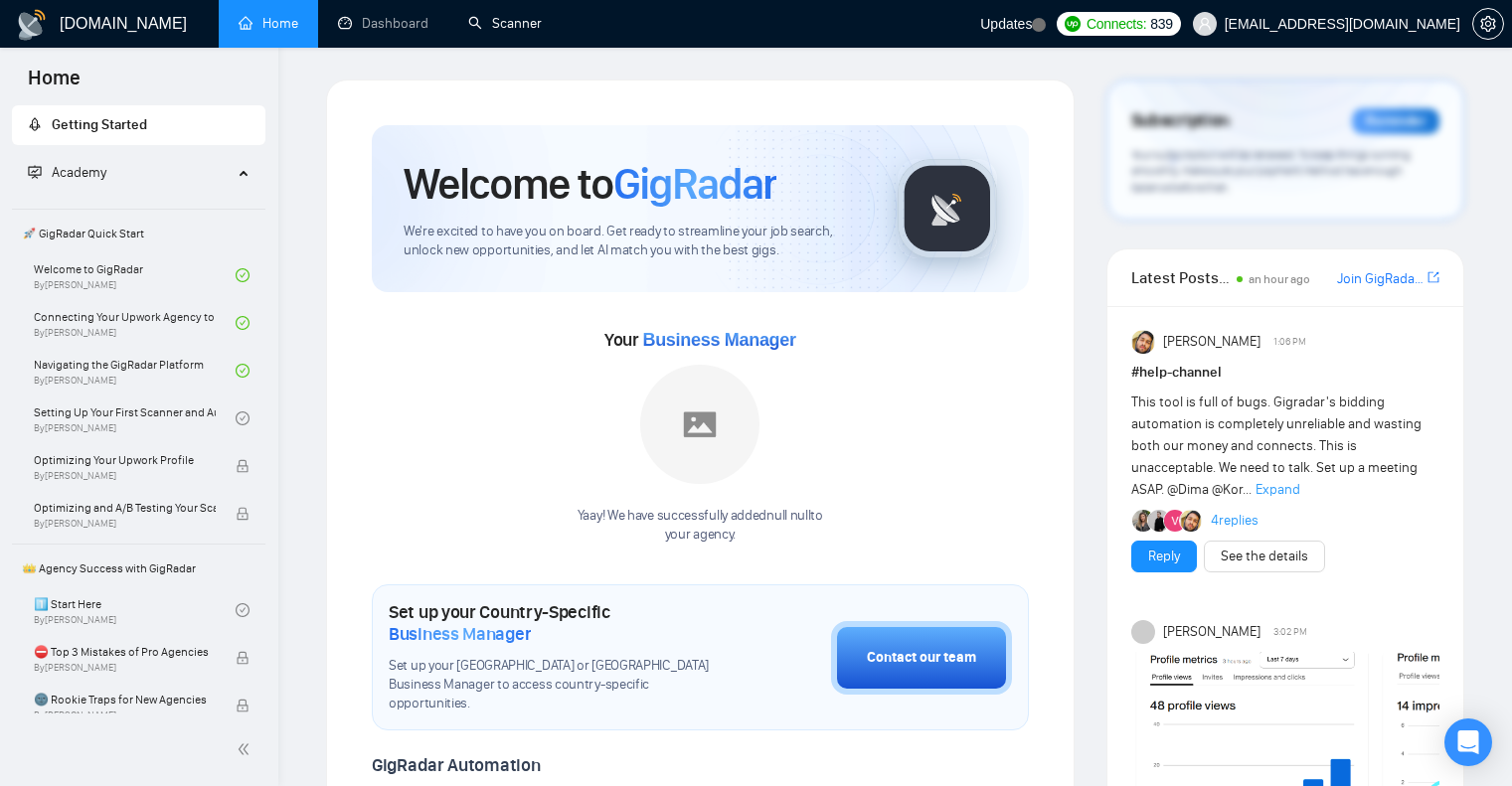 scroll, scrollTop: 0, scrollLeft: 0, axis: both 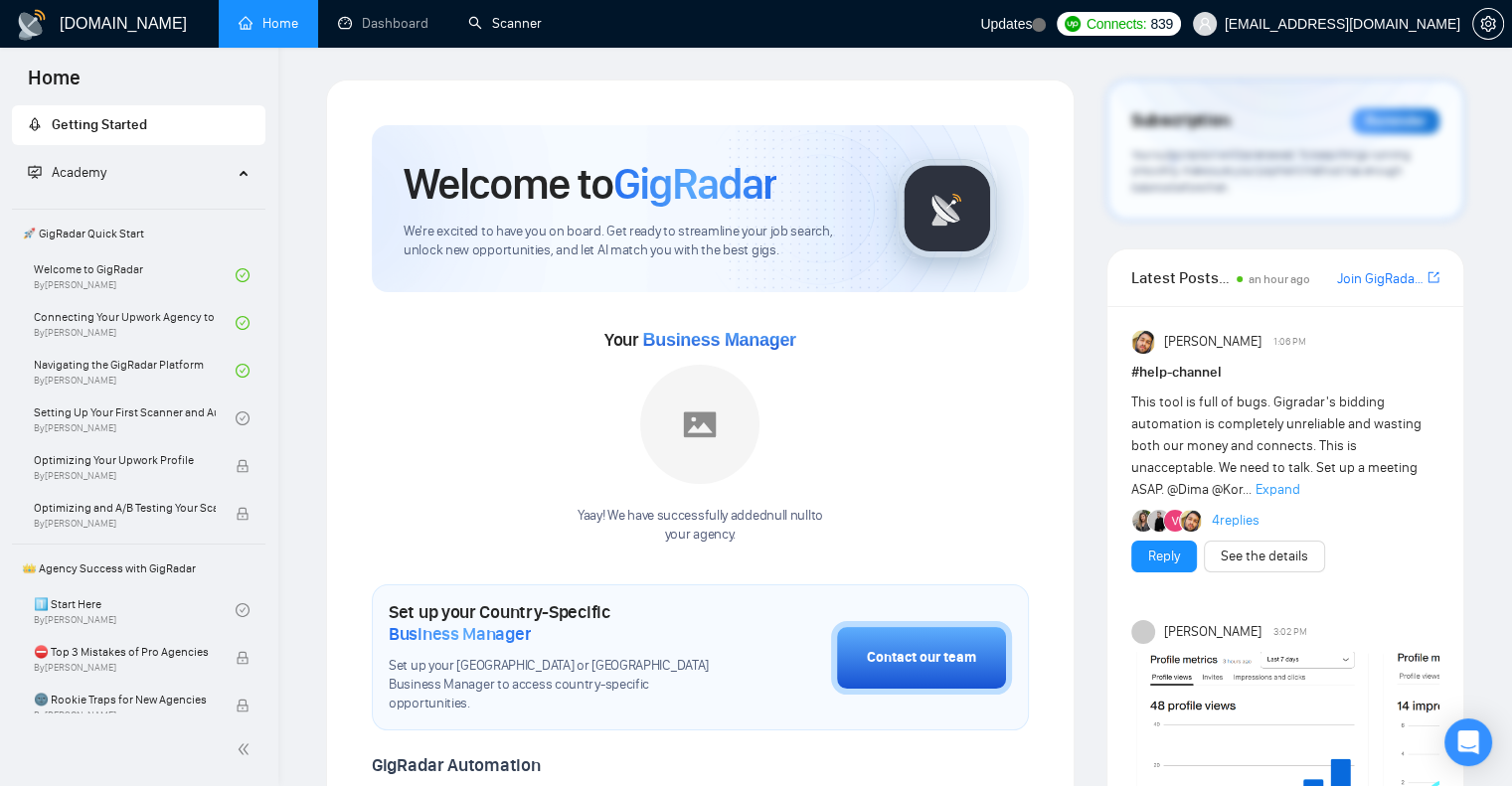 click on "Scanner" at bounding box center [505, 23] 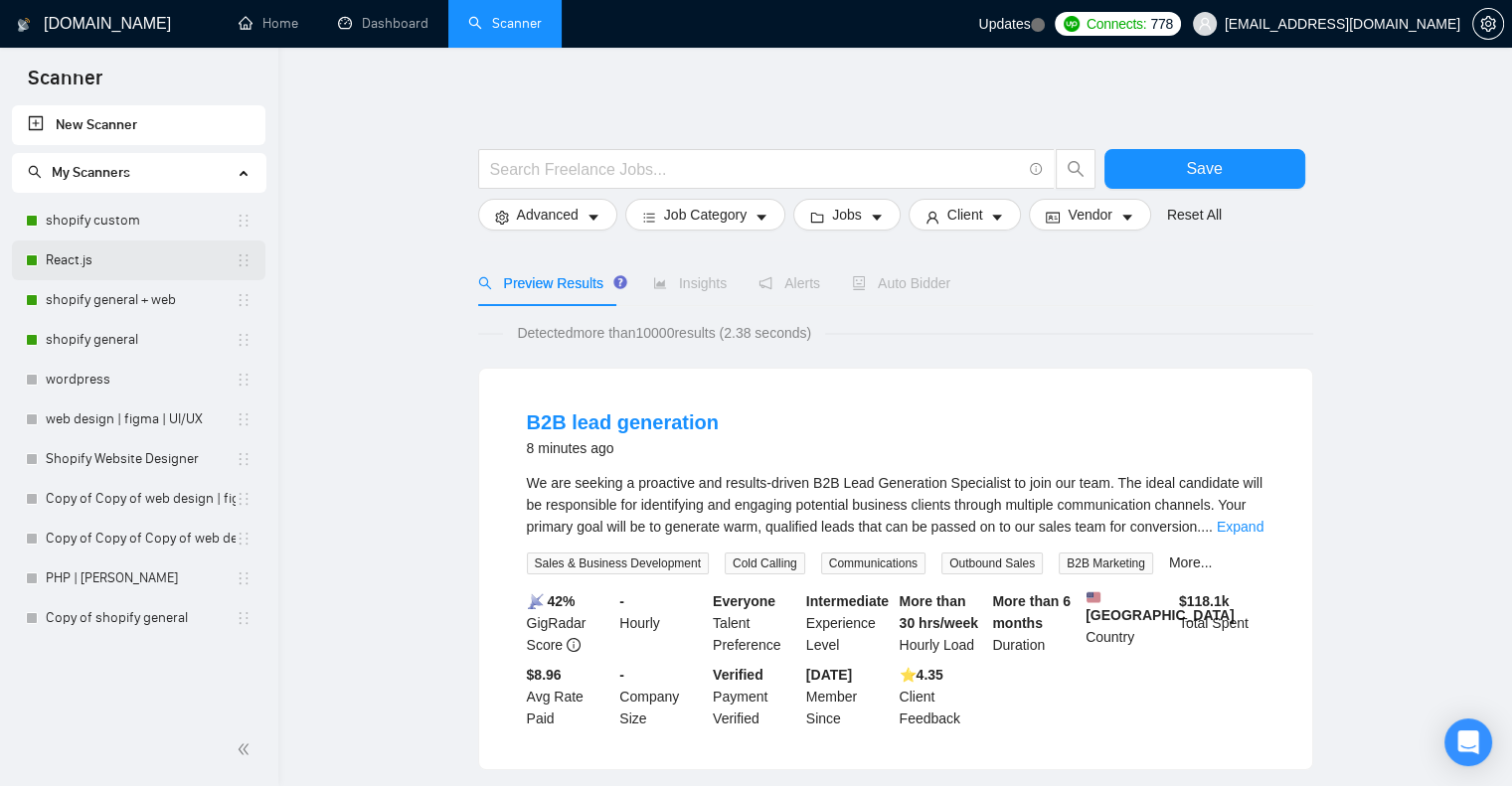 click on "React.js" at bounding box center (140, 260) 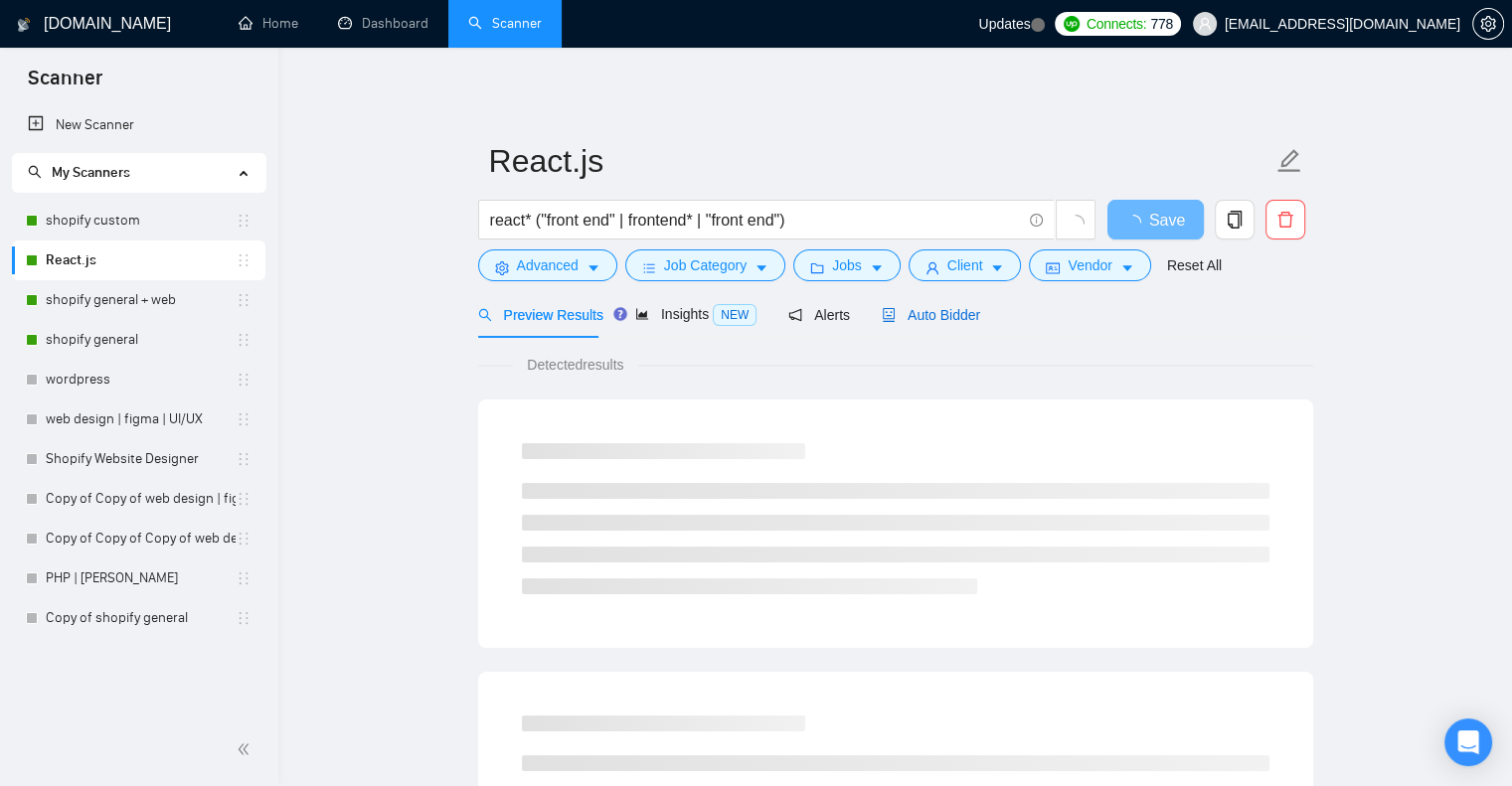click on "Auto Bidder" at bounding box center (930, 315) 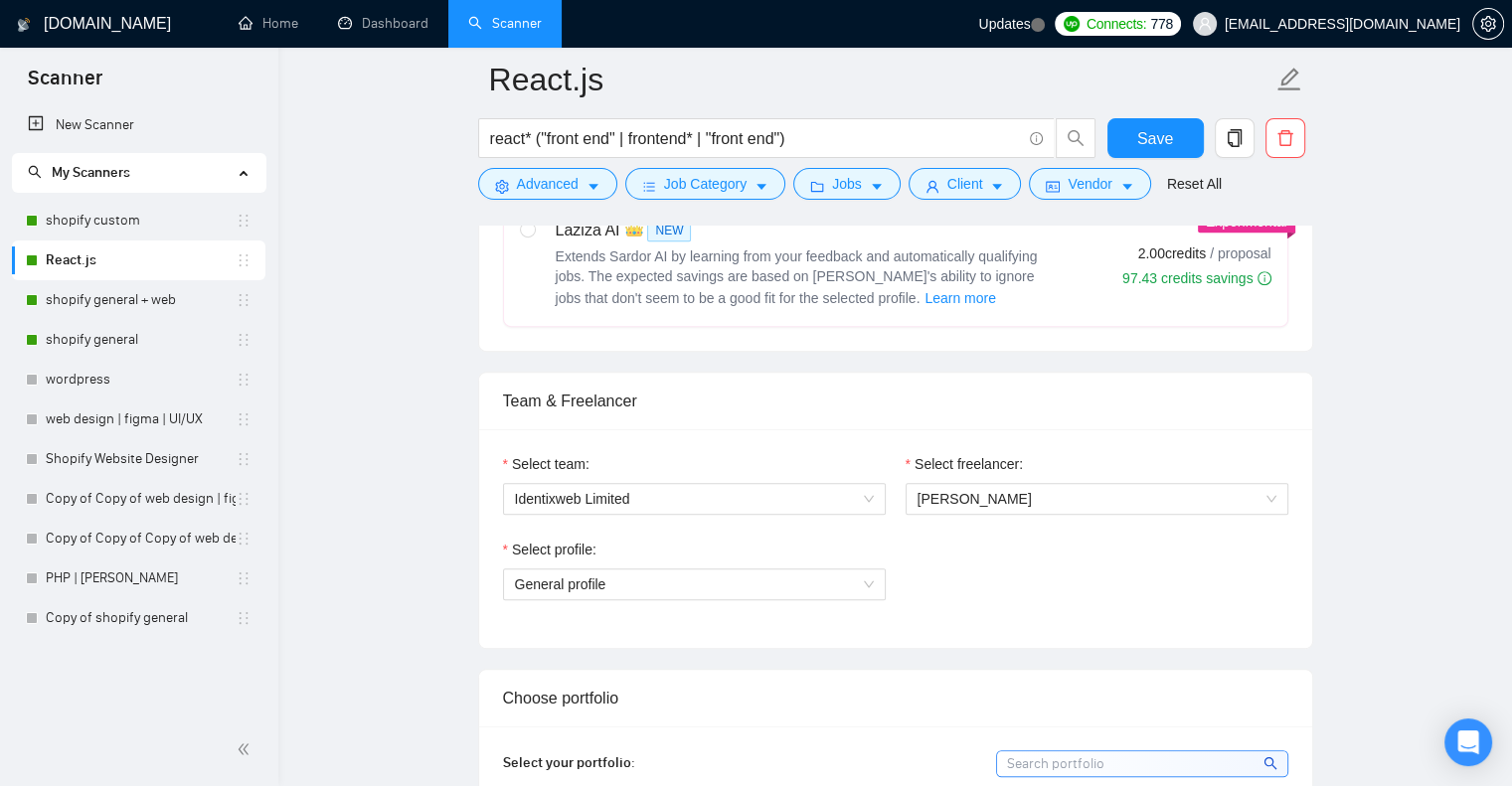 type 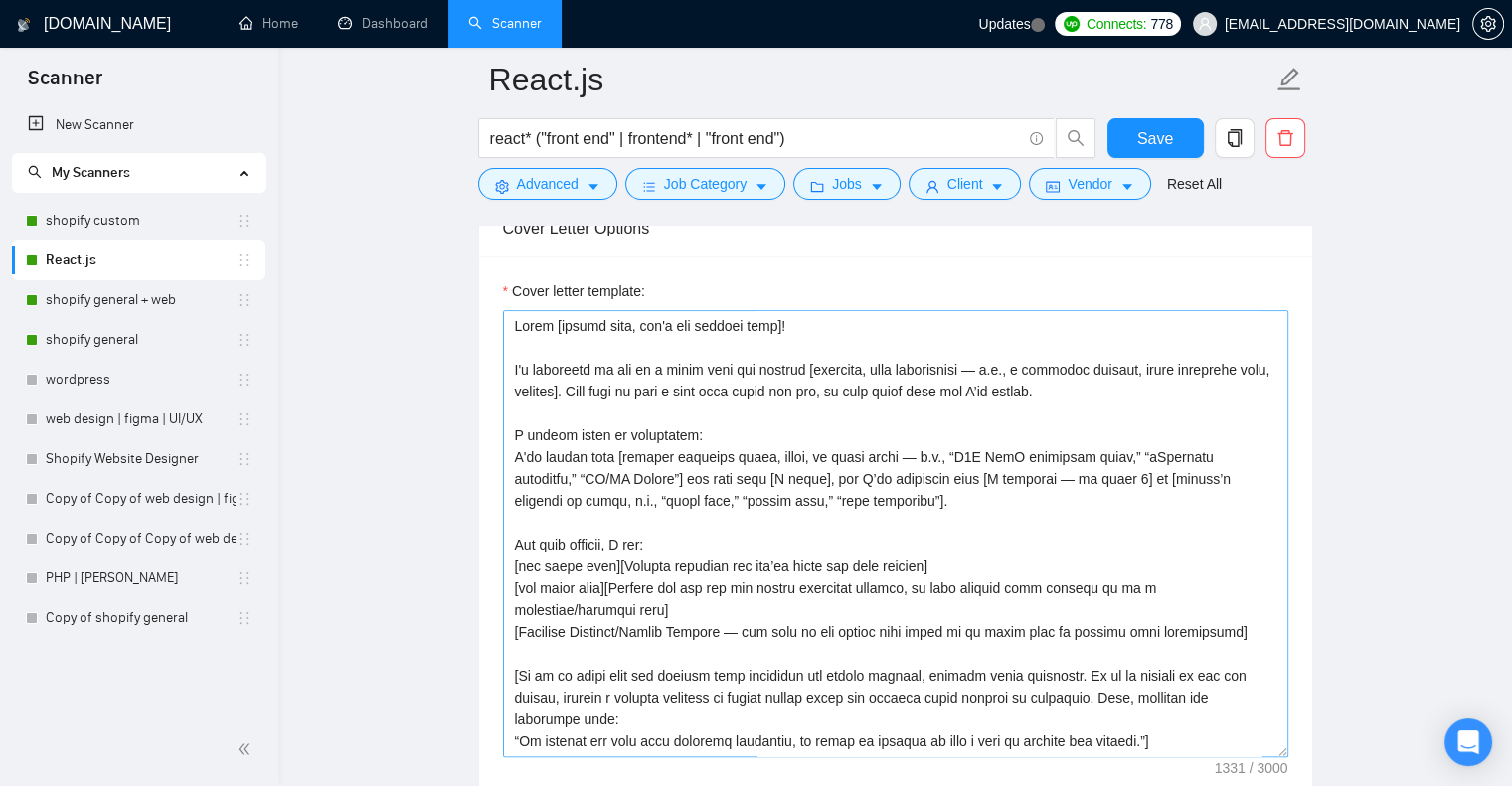scroll, scrollTop: 1836, scrollLeft: 0, axis: vertical 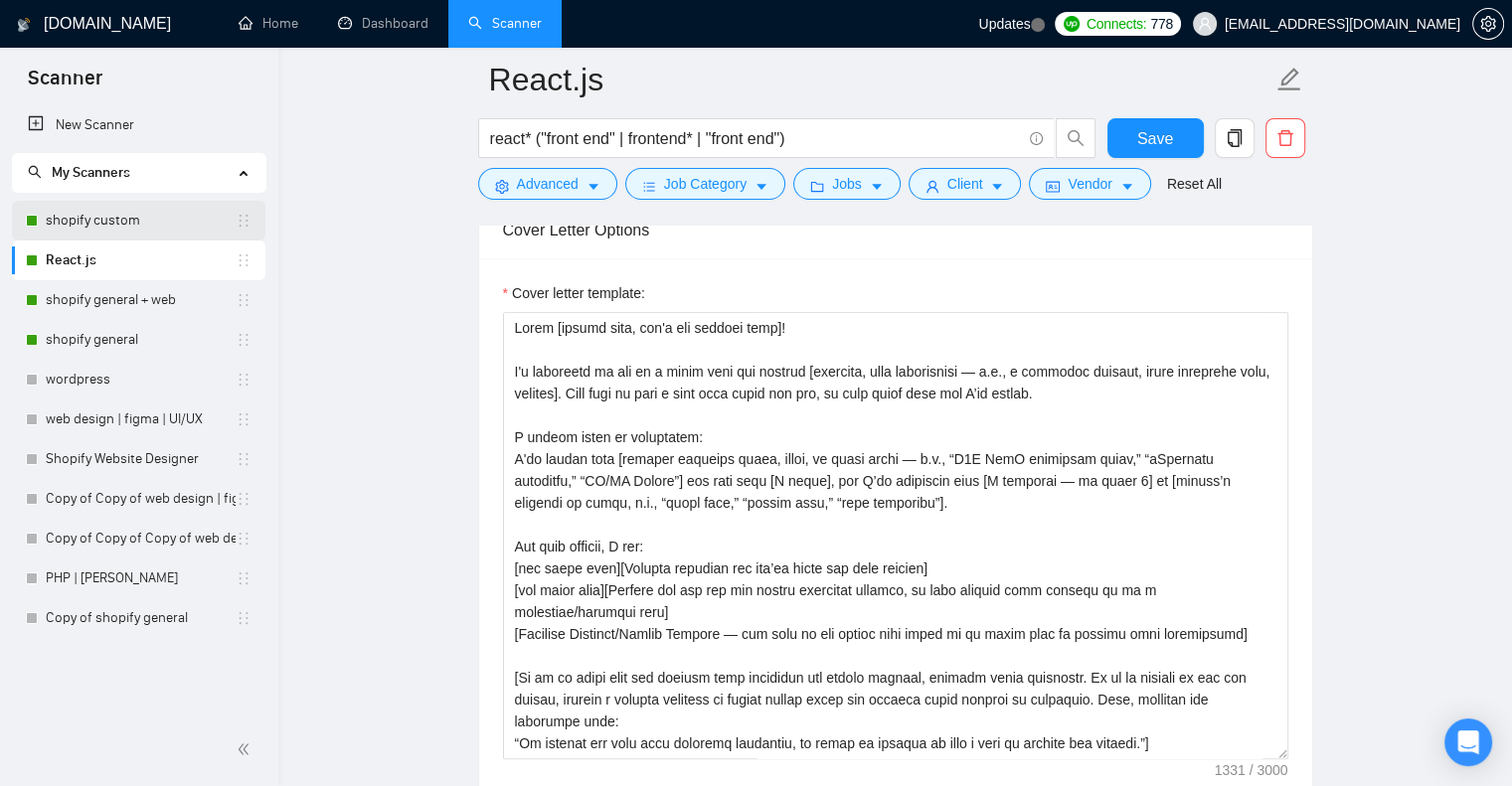 click on "shopify custom" at bounding box center [140, 221] 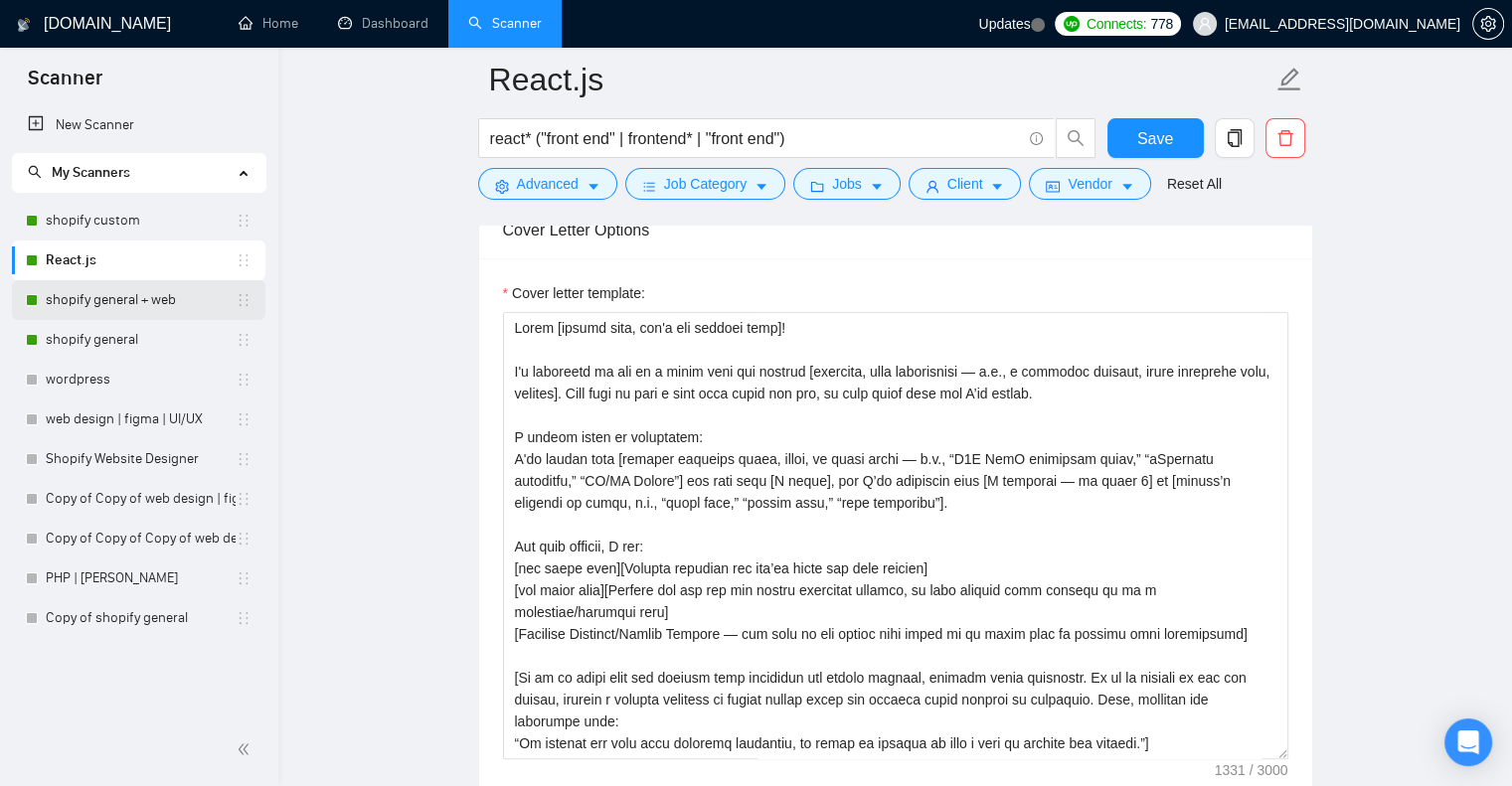 click on "shopify general + web" at bounding box center [140, 300] 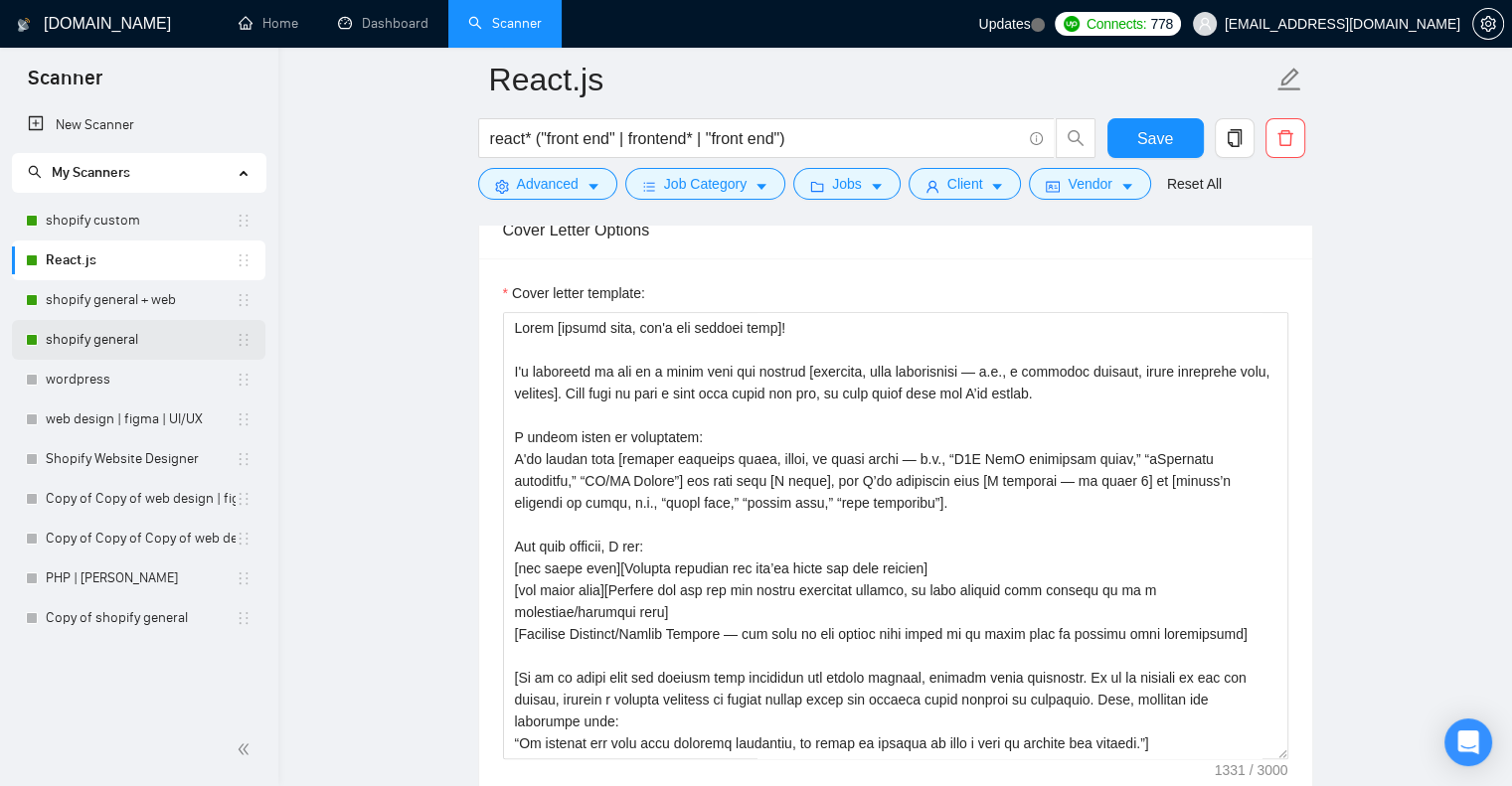 click on "shopify general" at bounding box center (140, 340) 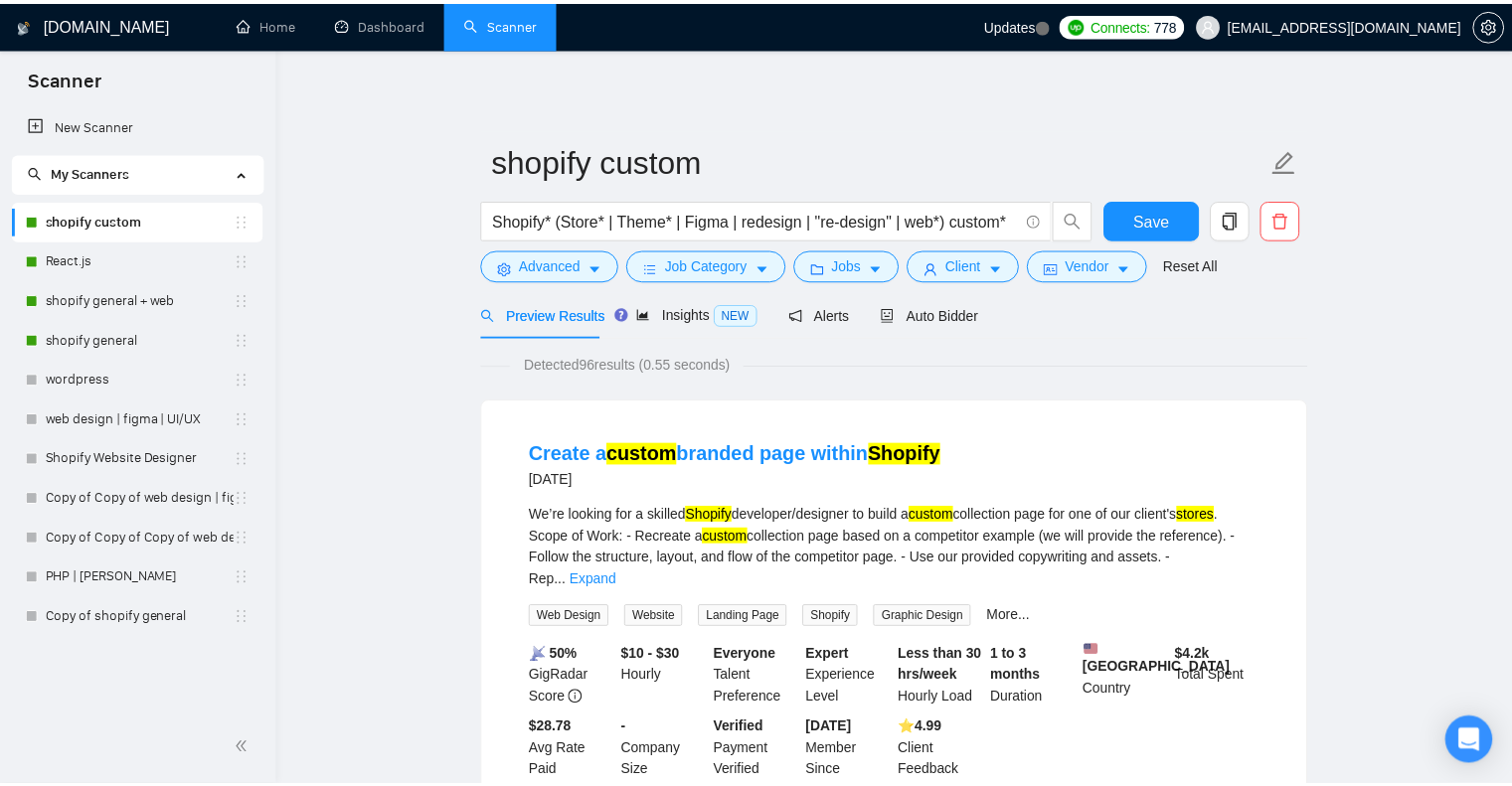 scroll, scrollTop: 0, scrollLeft: 0, axis: both 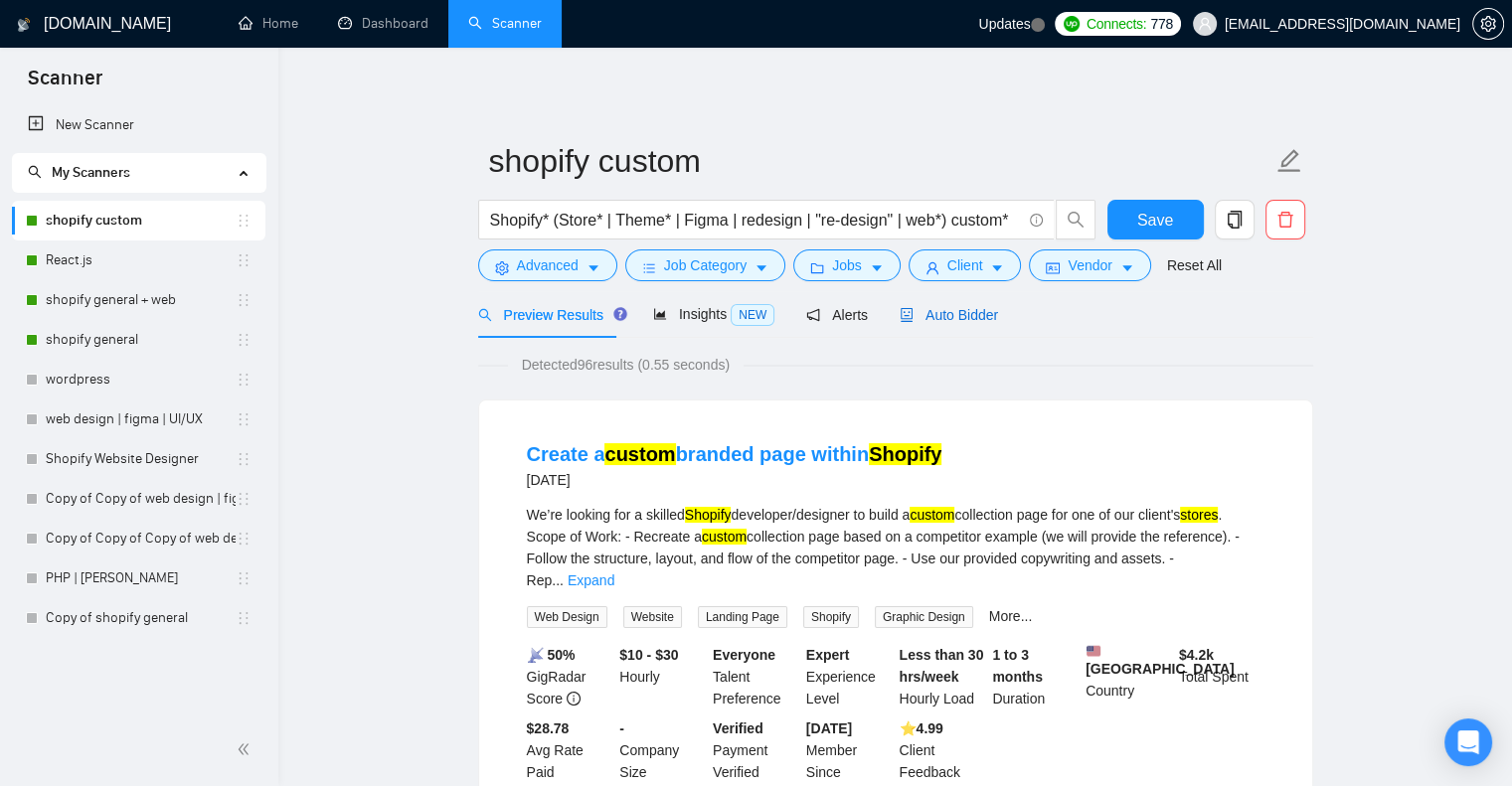 click on "Auto Bidder" at bounding box center (948, 315) 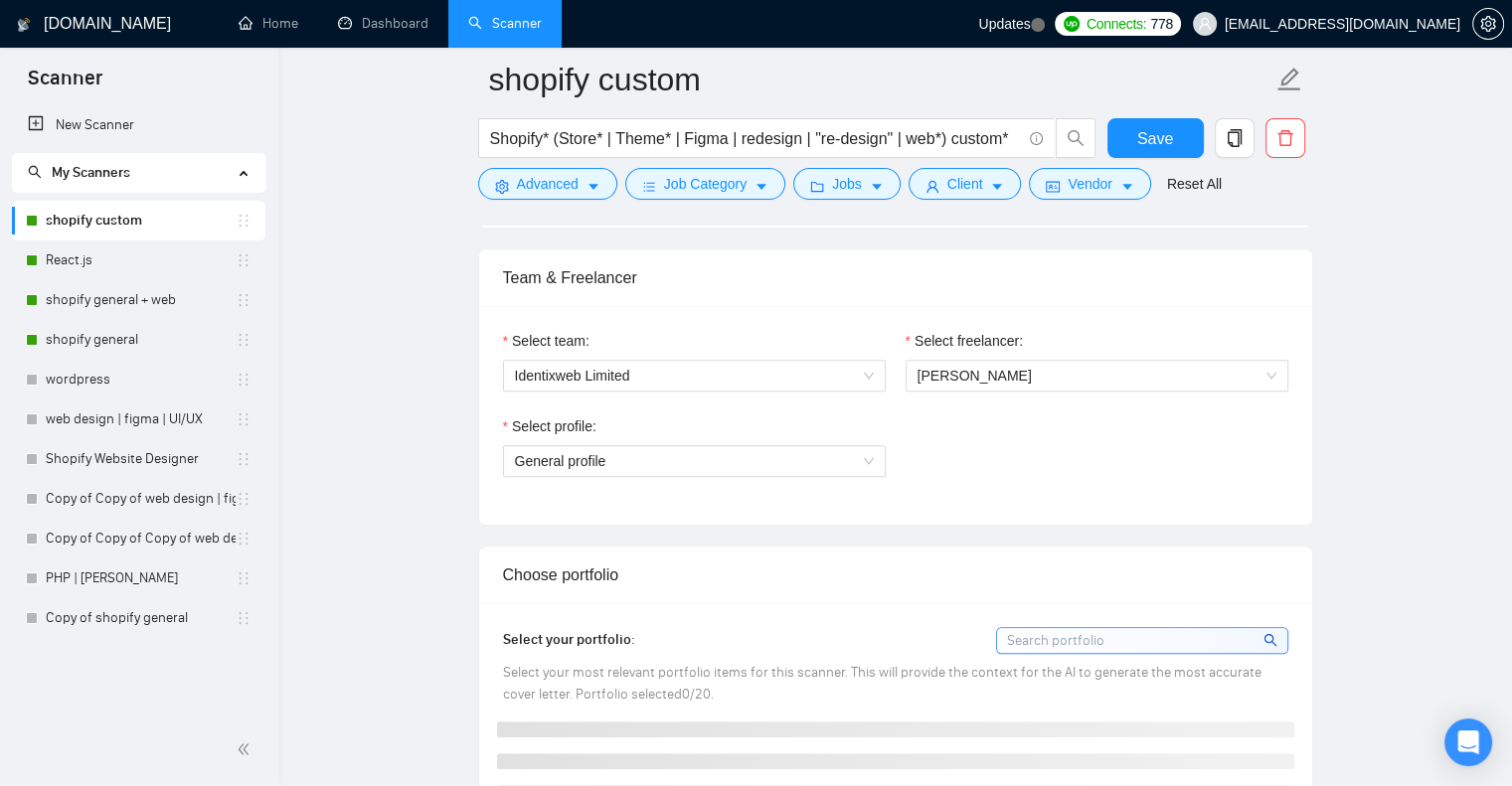 type 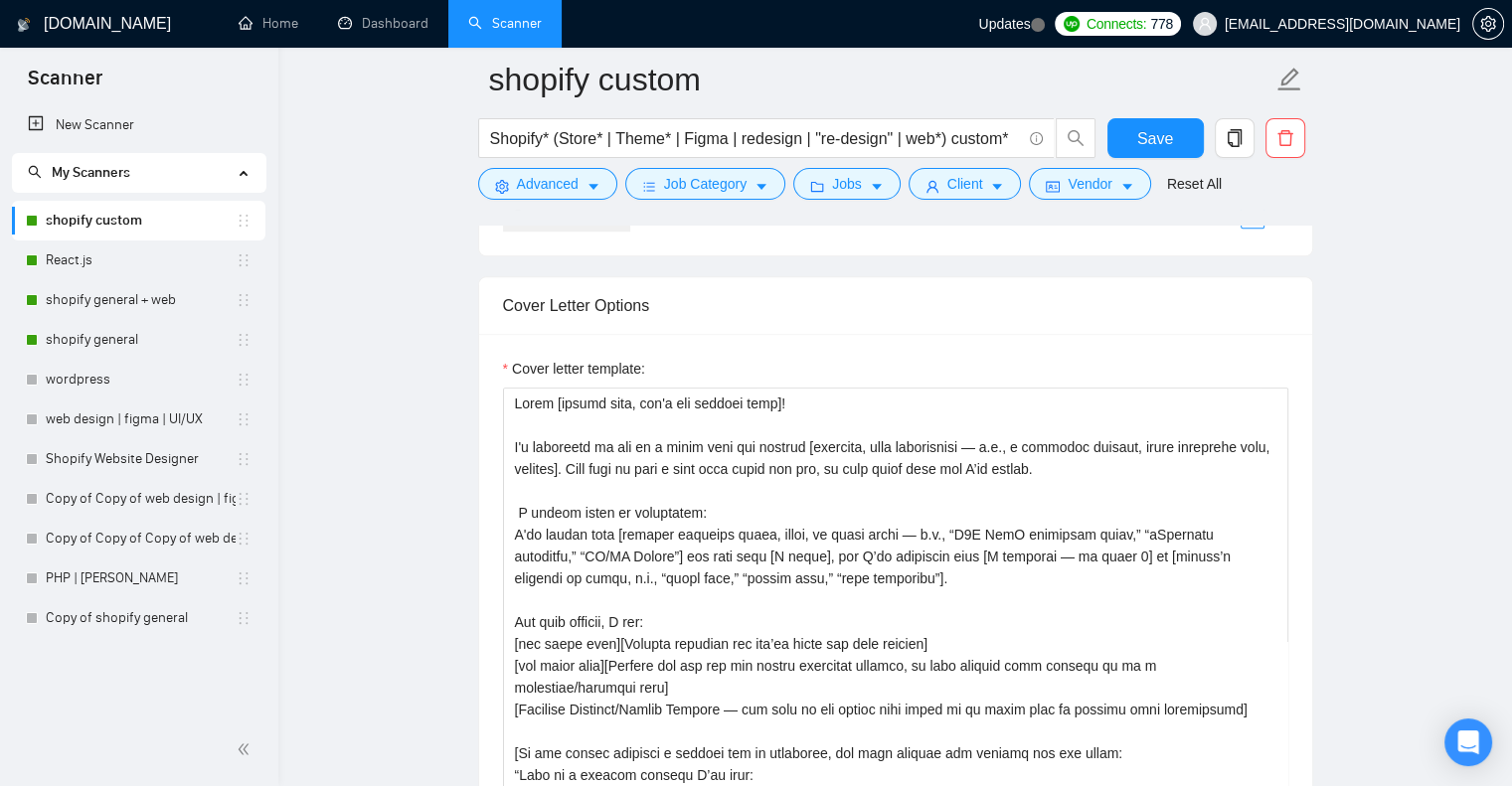 scroll, scrollTop: 1763, scrollLeft: 0, axis: vertical 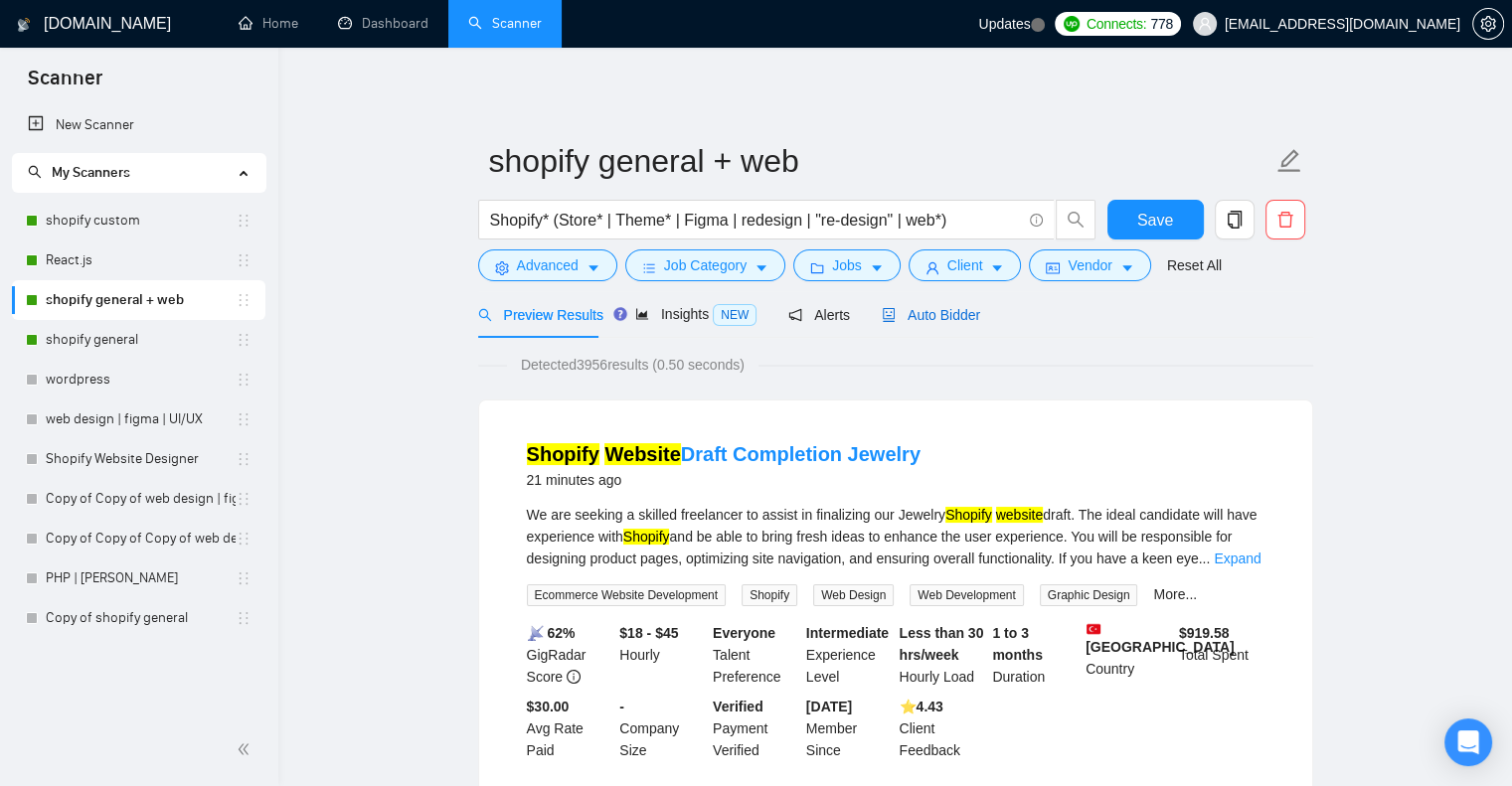 click on "Auto Bidder" at bounding box center (930, 315) 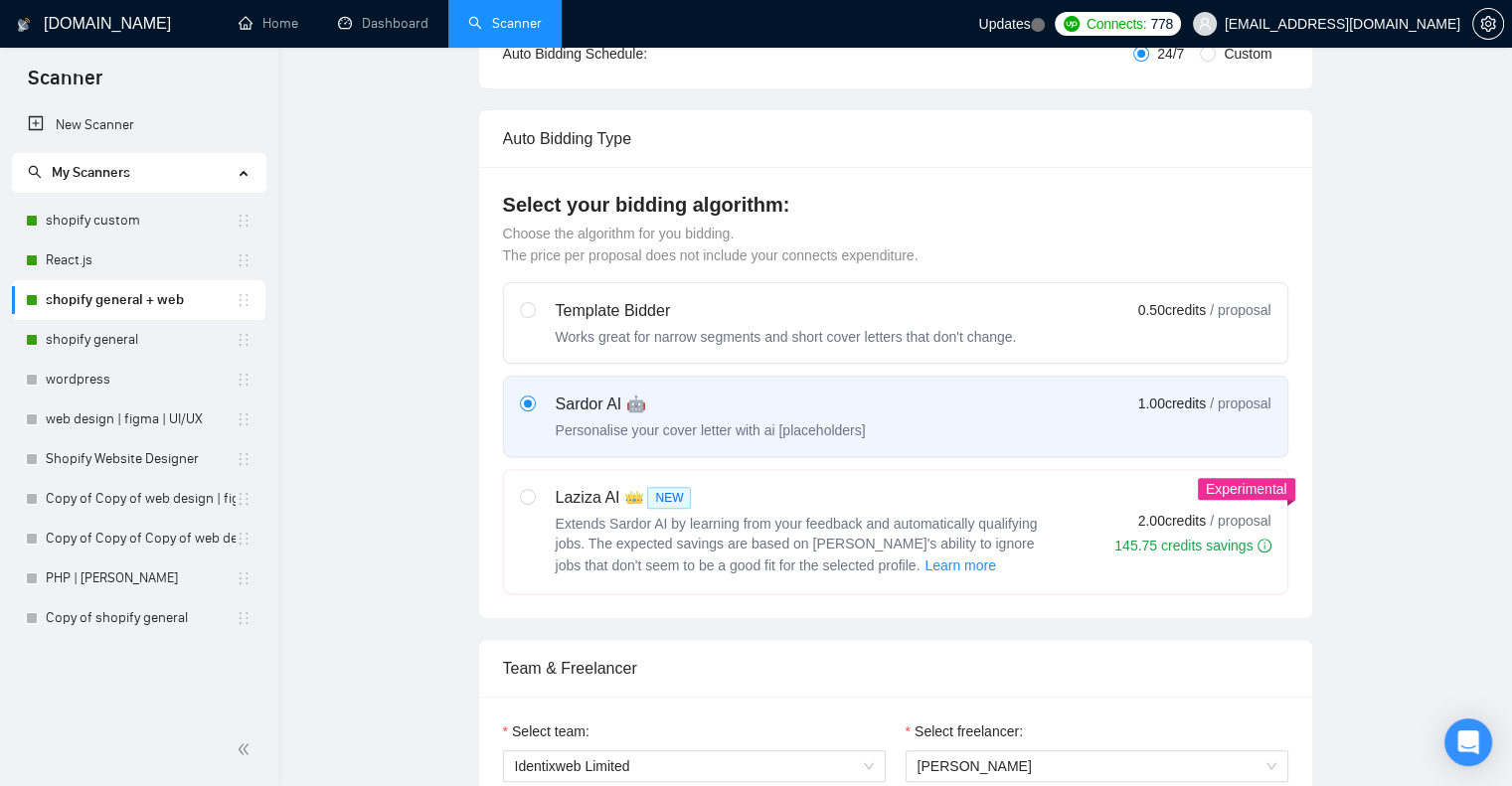 type 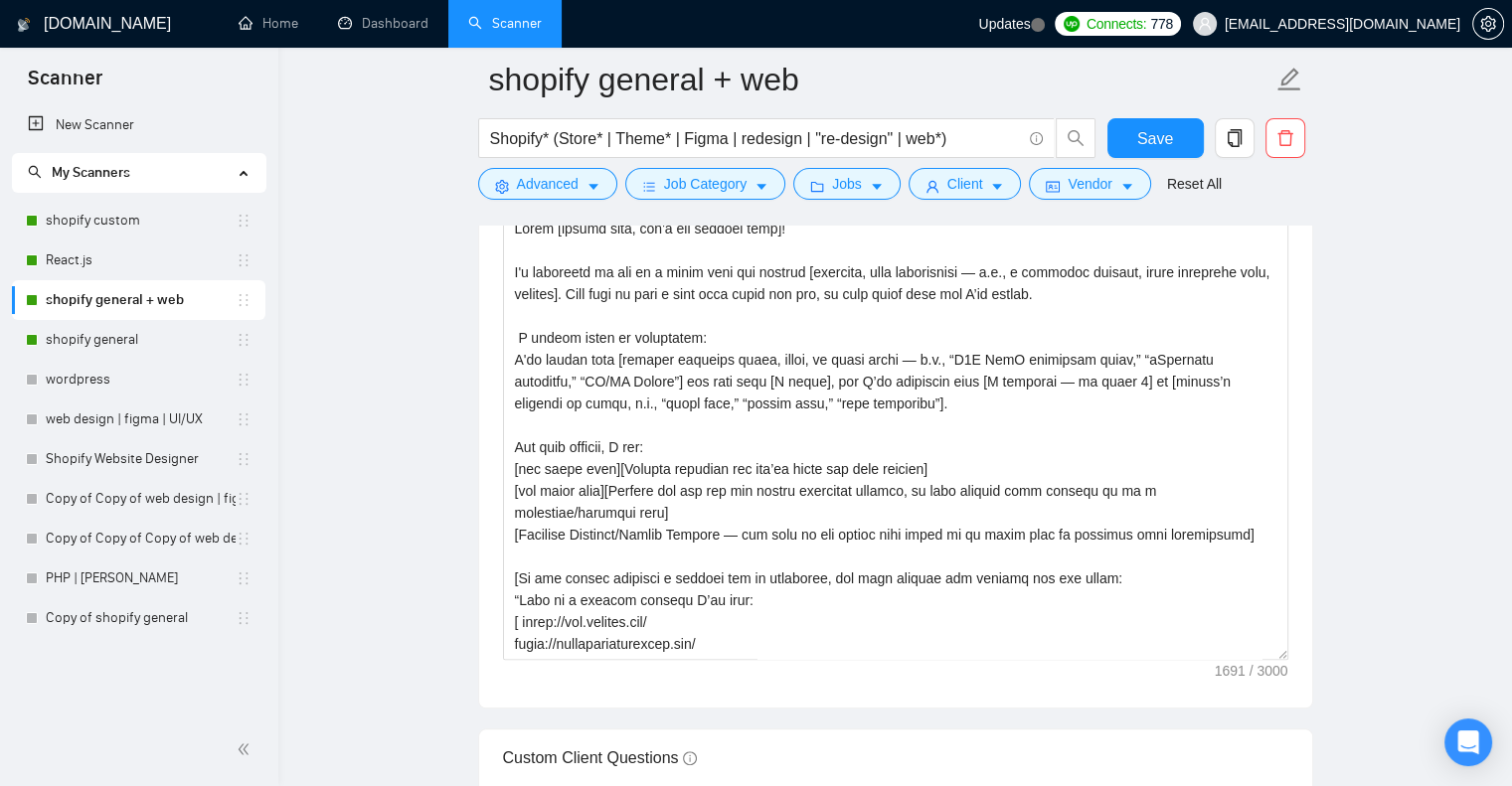 scroll, scrollTop: 1950, scrollLeft: 0, axis: vertical 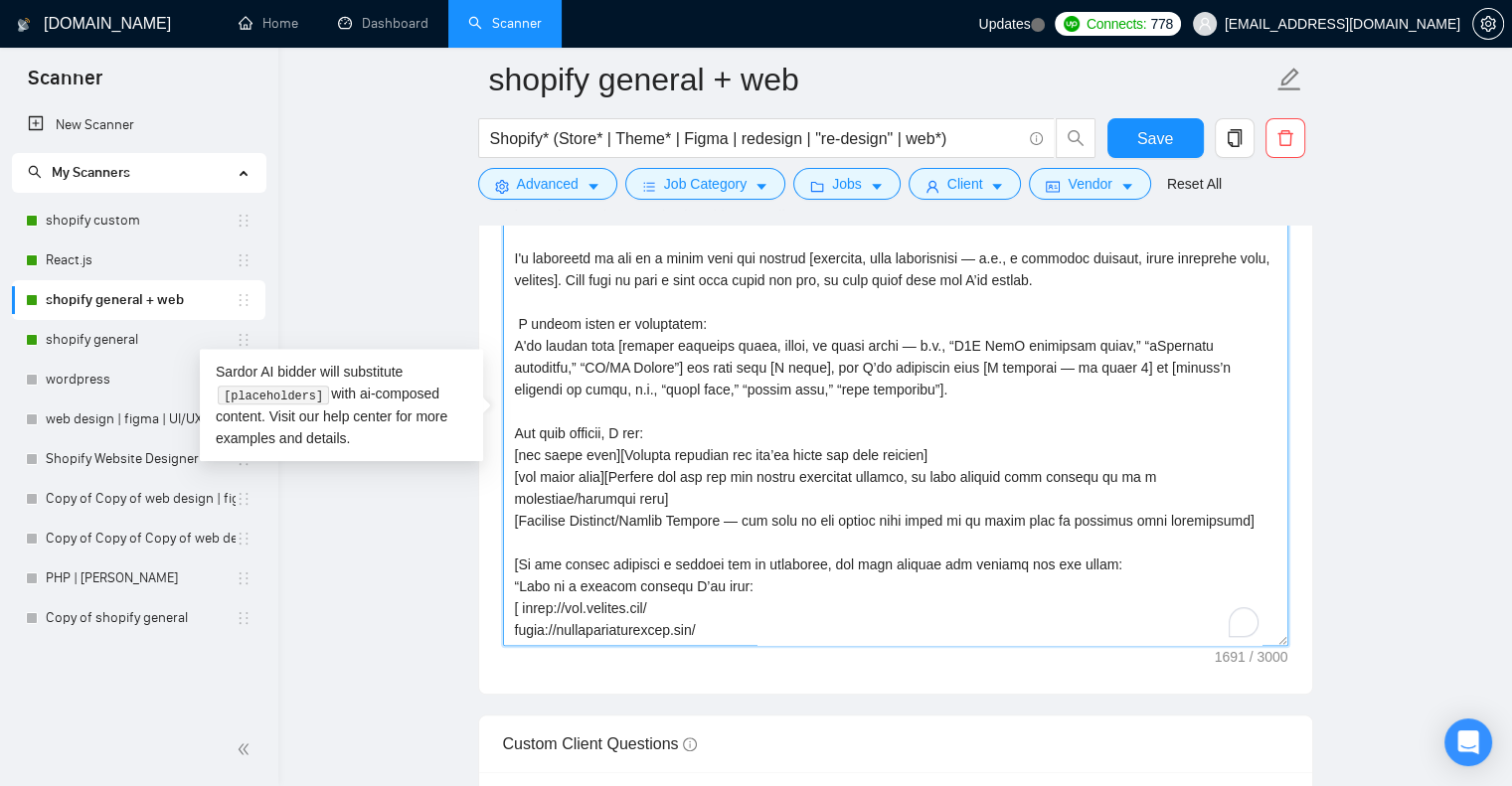 drag, startPoint x: 839, startPoint y: 306, endPoint x: 961, endPoint y: 5, distance: 324.78454 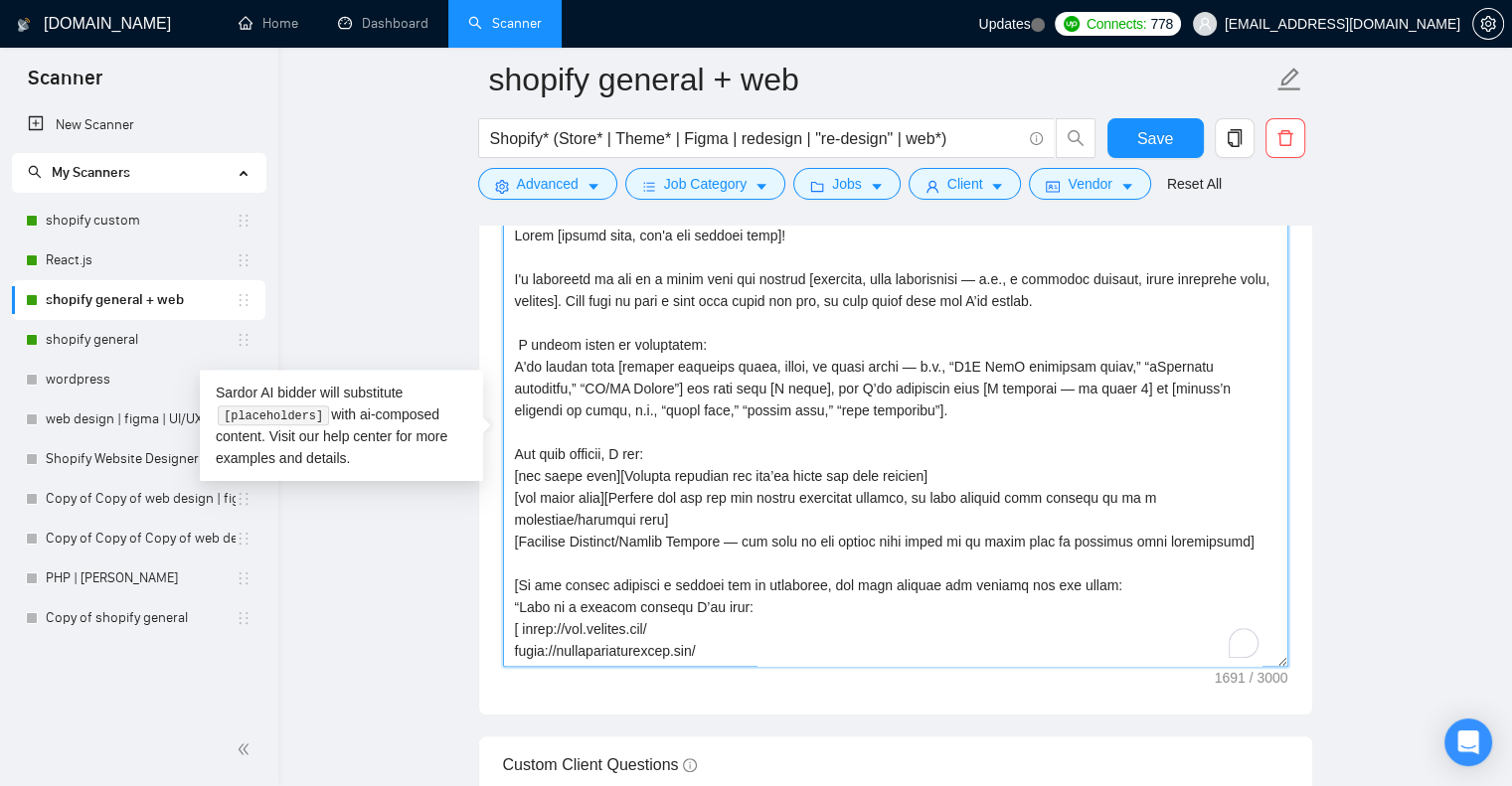 click on "Cover letter template:" at bounding box center [896, 443] 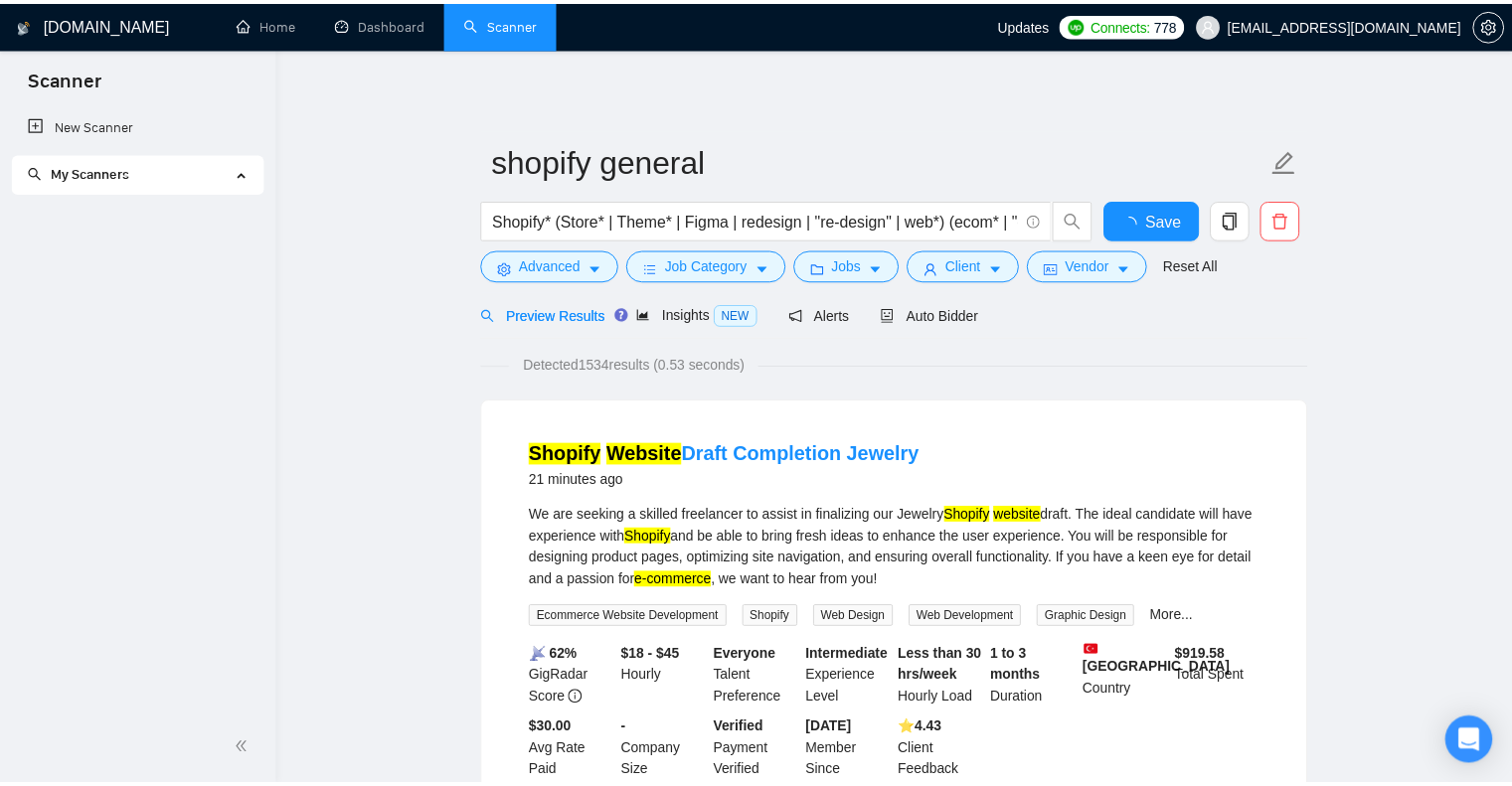 scroll, scrollTop: 0, scrollLeft: 0, axis: both 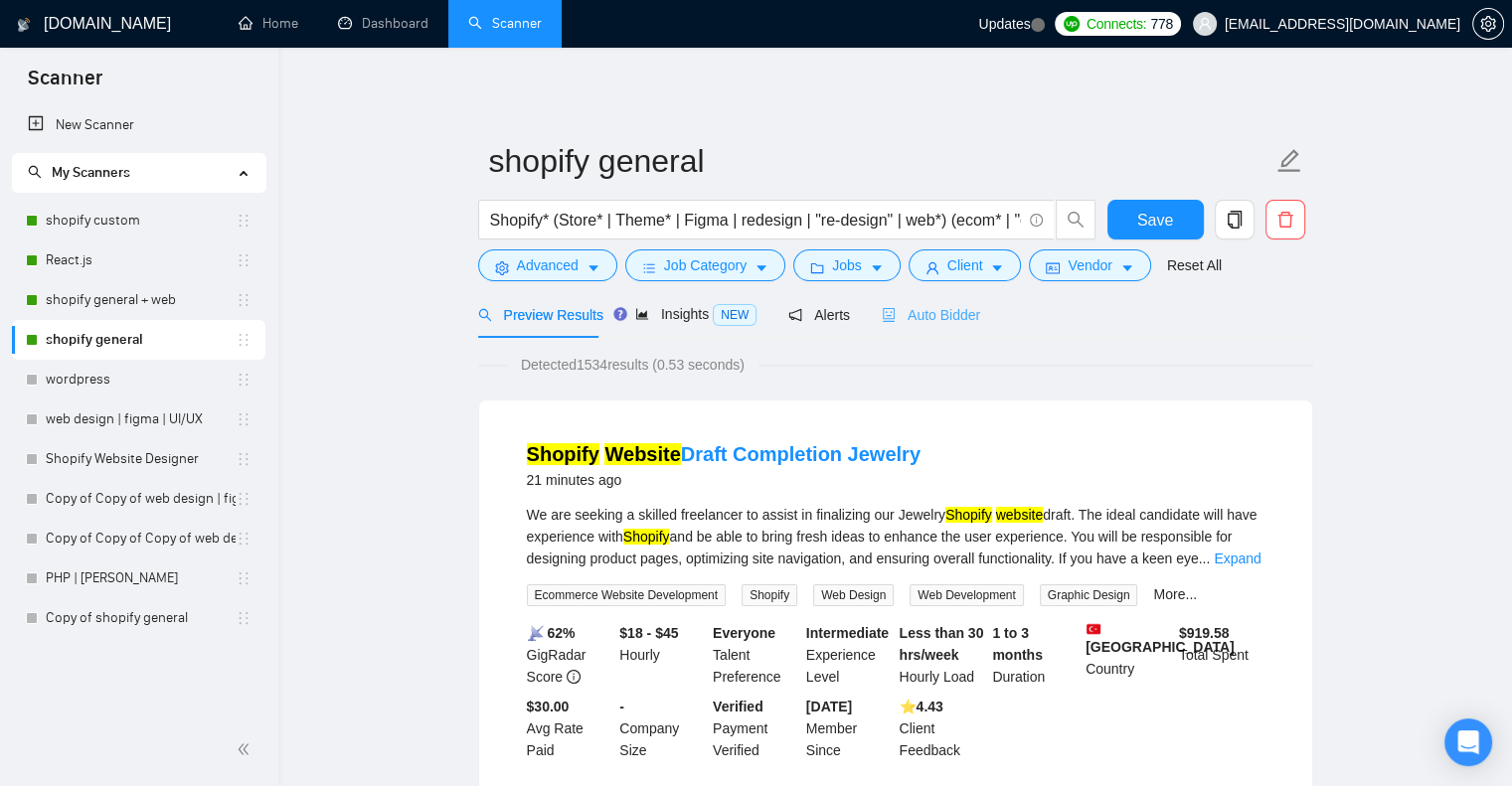 click on "Auto Bidder" at bounding box center (930, 314) 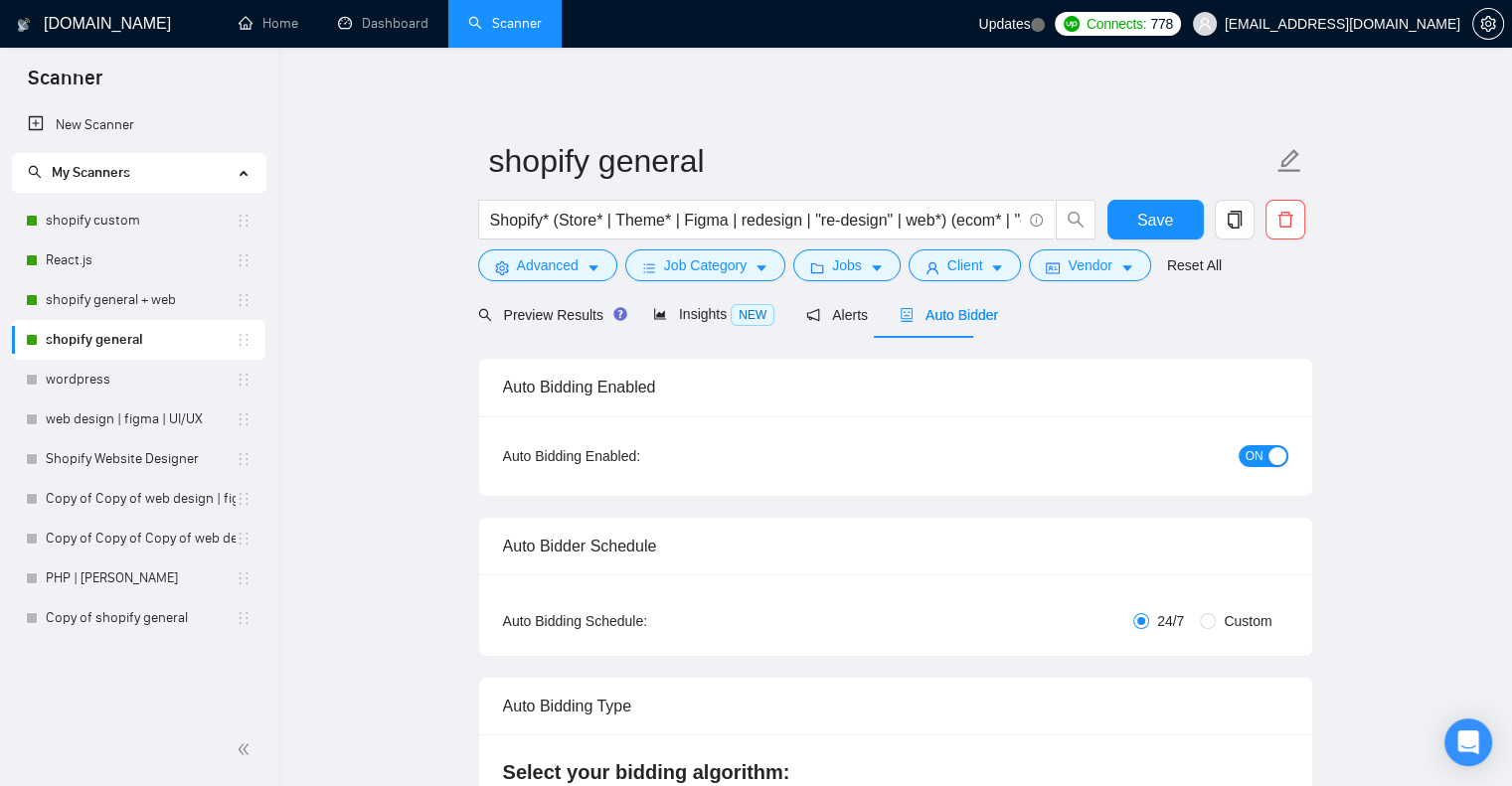 type 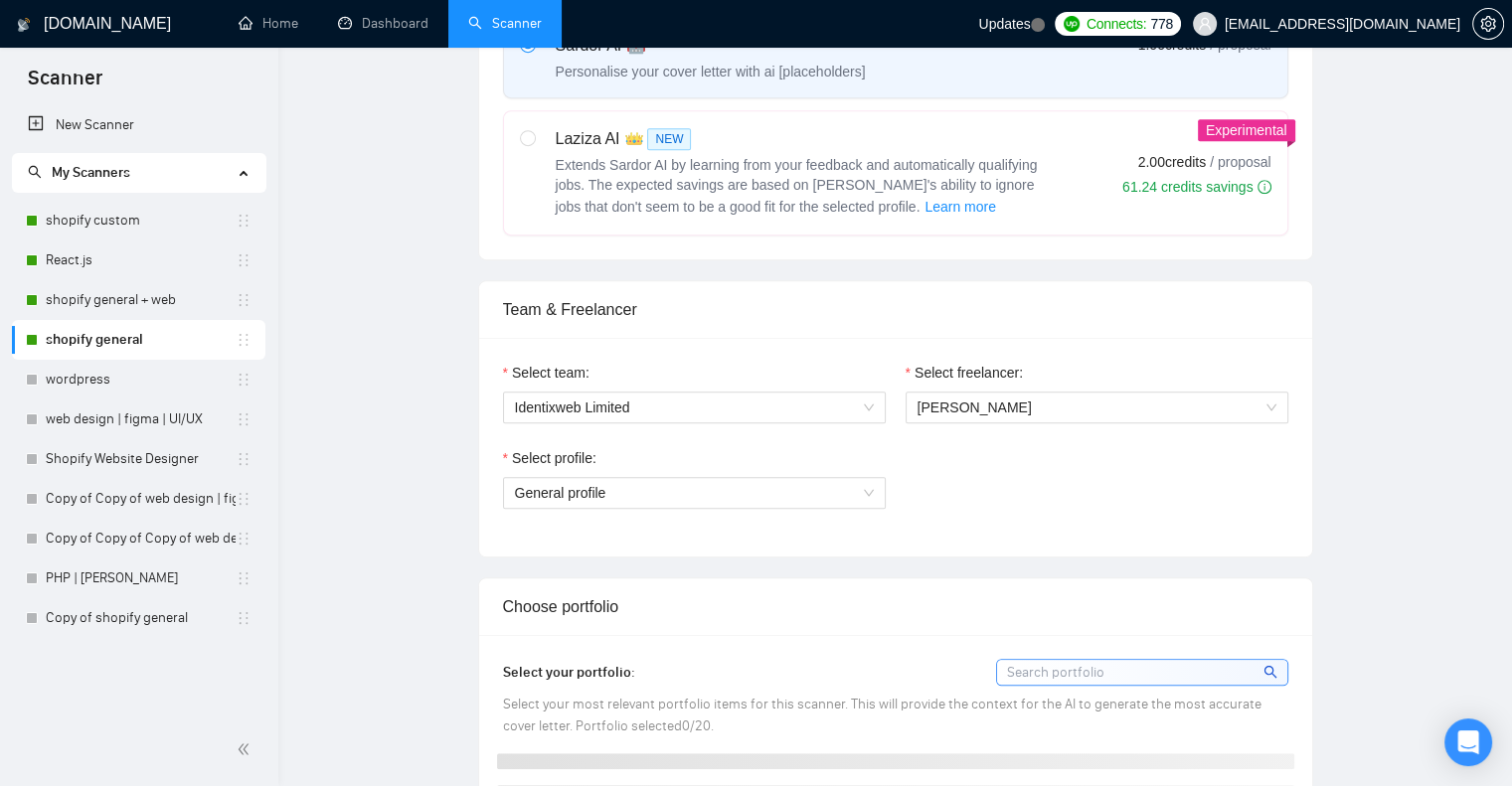 type 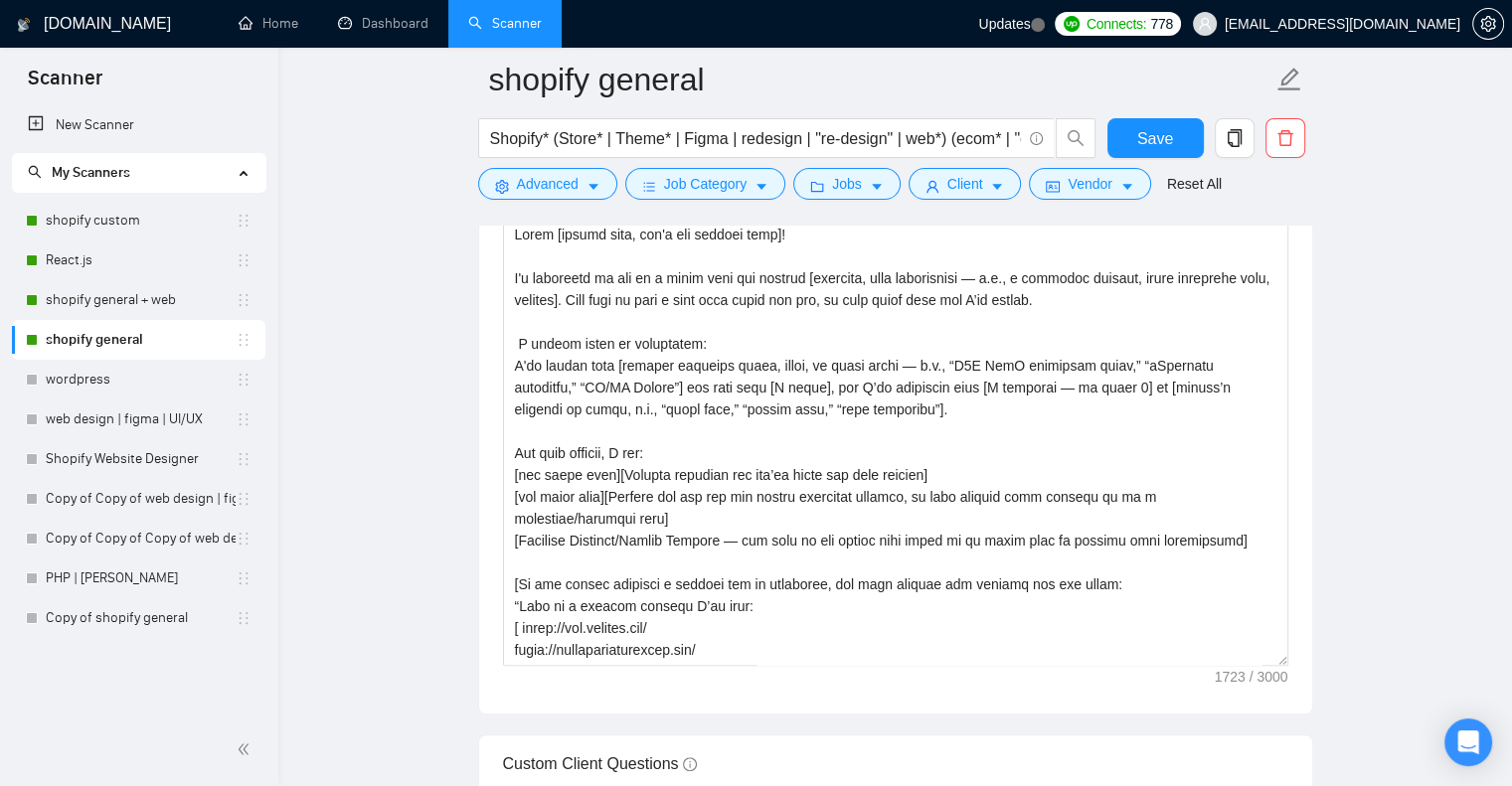 scroll, scrollTop: 1940, scrollLeft: 0, axis: vertical 